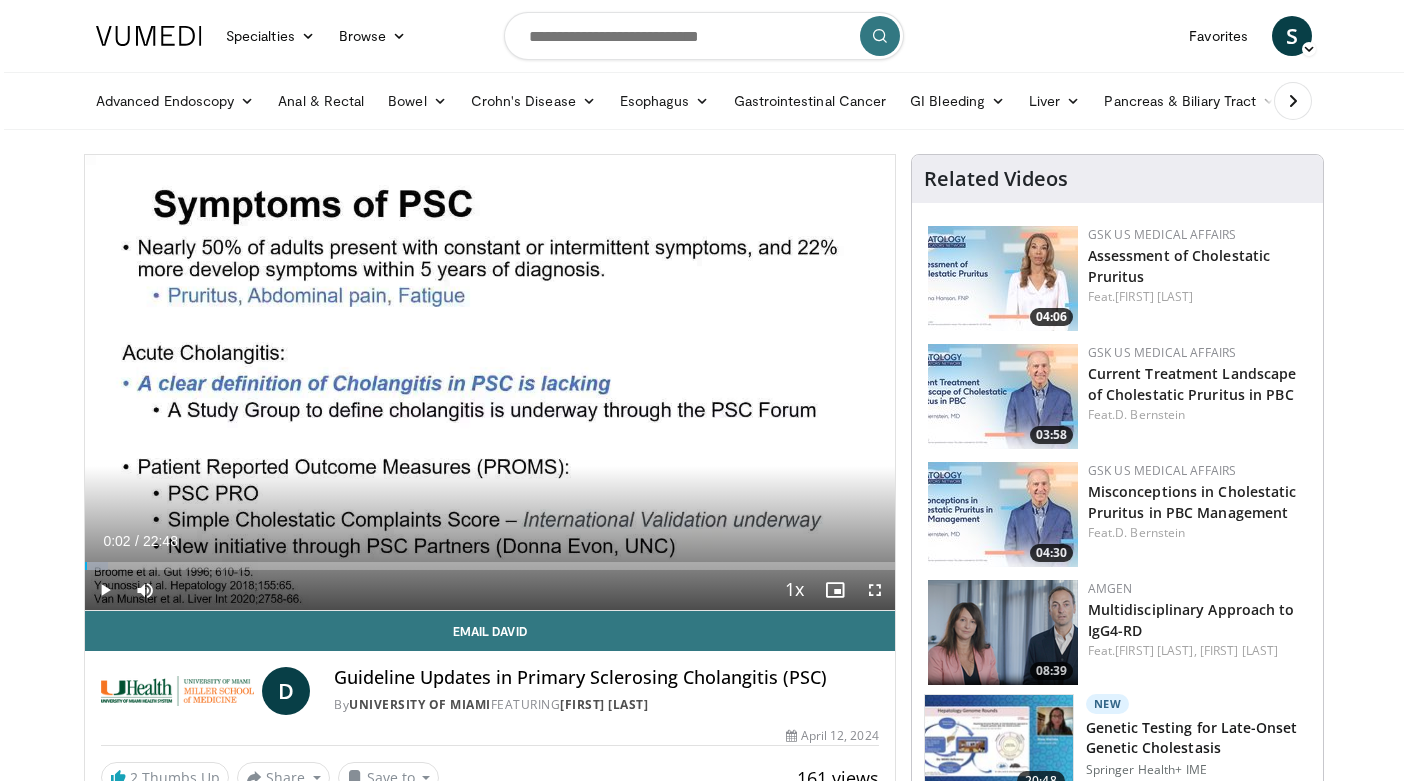 scroll, scrollTop: 0, scrollLeft: 0, axis: both 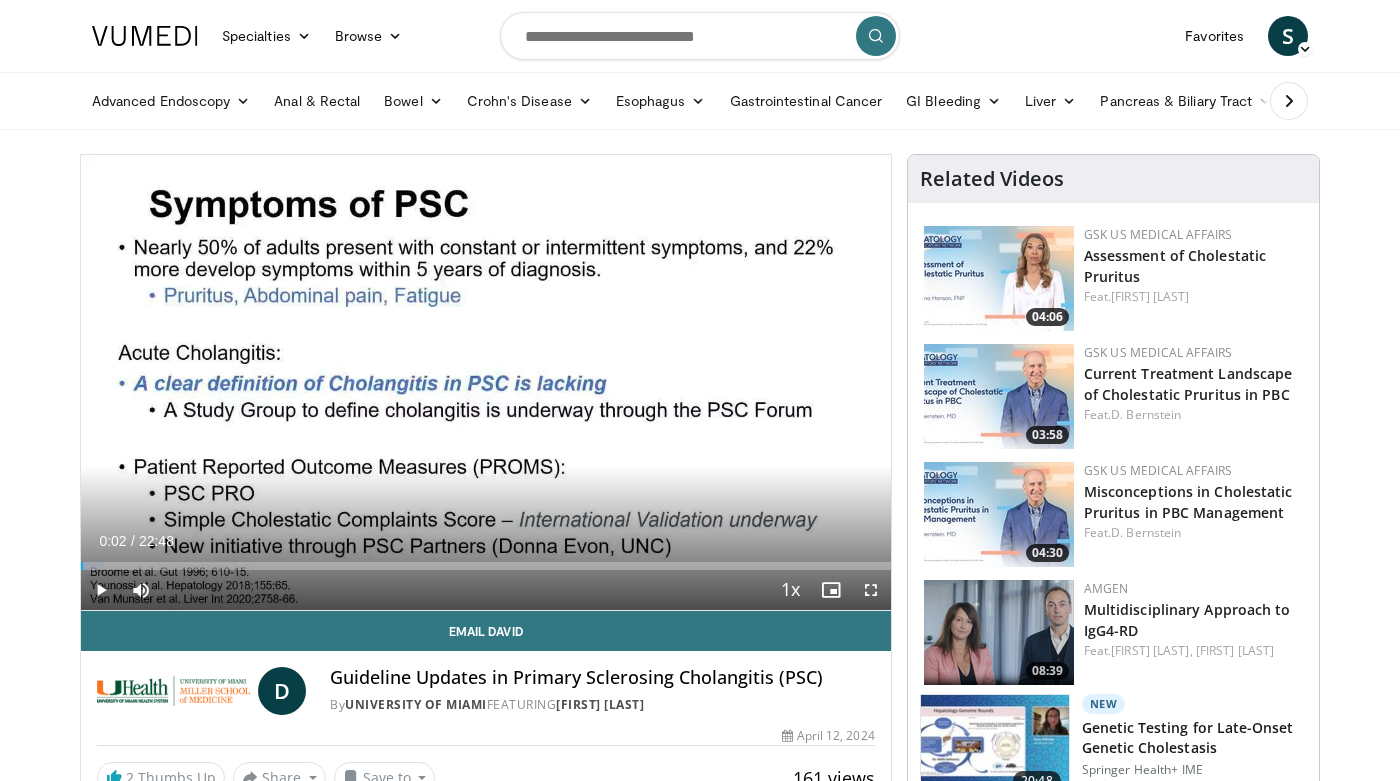 click on "Current Time  0:02 / Duration  22:48 Play Skip Backward Skip Forward Mute Loaded :  2.90% 00:02 03:58 Stream Type  LIVE Seek to live, currently behind live LIVE   1x Playback Rate 0.5x 0.75x 1x , selected 1.25x 1.5x 1.75x 2x Chapters Chapters Descriptions descriptions off , selected Captions captions settings , opens captions settings dialog captions off , selected Audio Track en (Main) , selected Fullscreen Enable picture-in-picture mode" at bounding box center (486, 590) 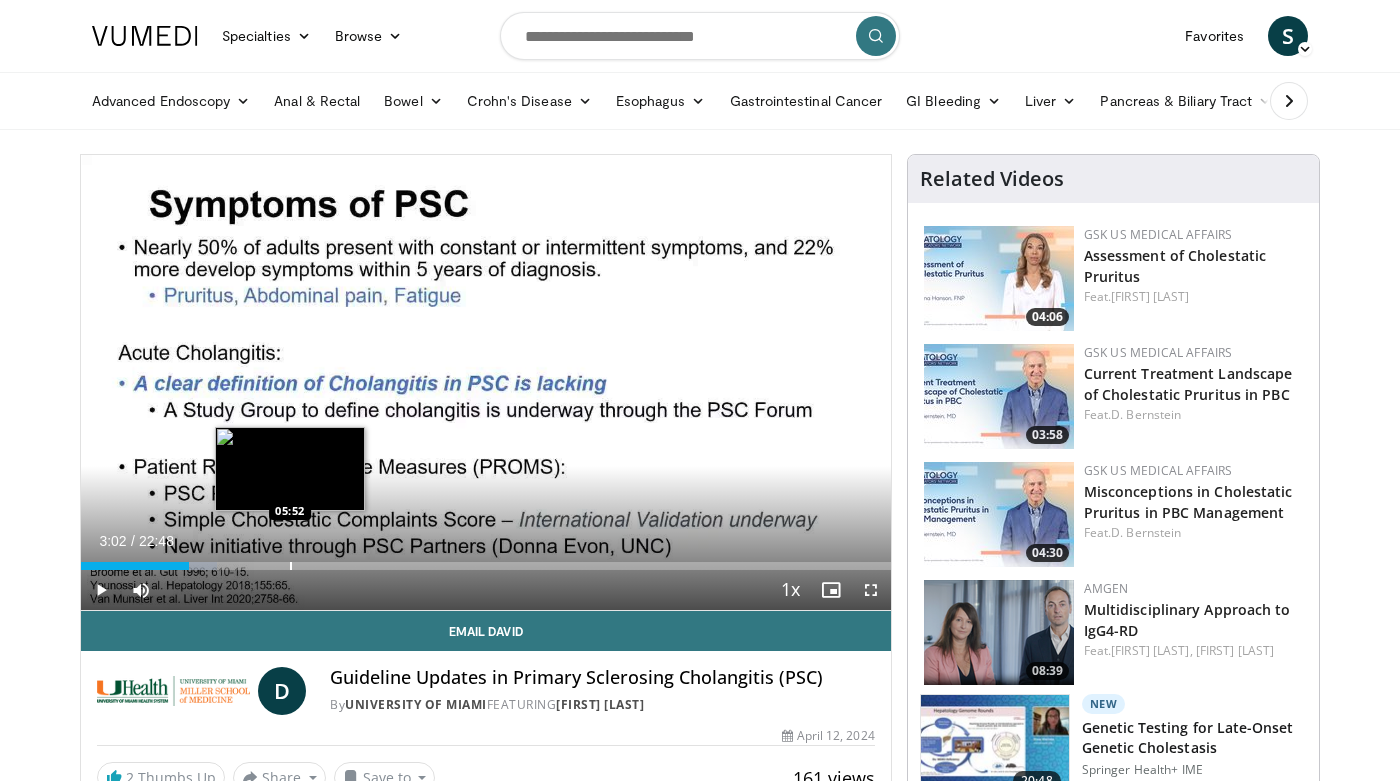 click on "Loaded :  16.81% 03:02 05:52" at bounding box center (486, 560) 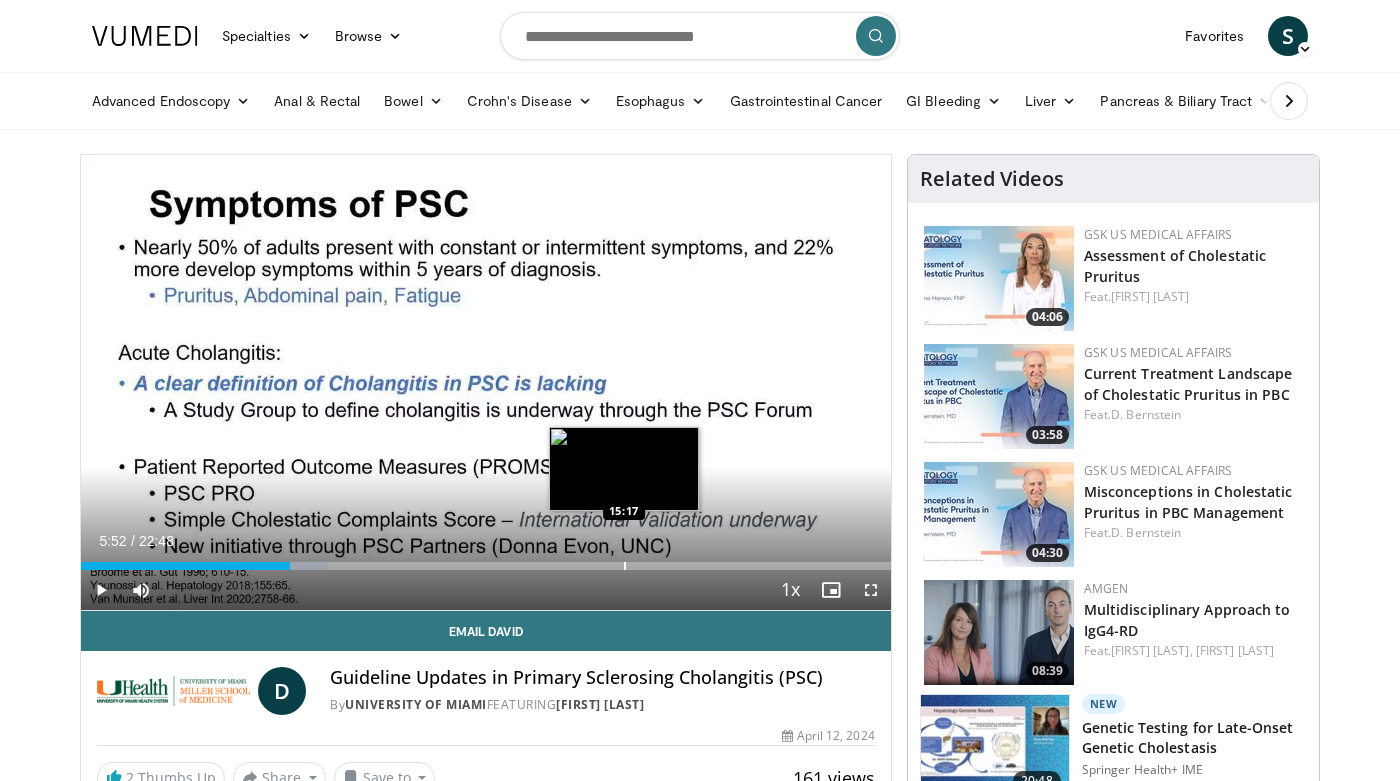 click at bounding box center [625, 566] 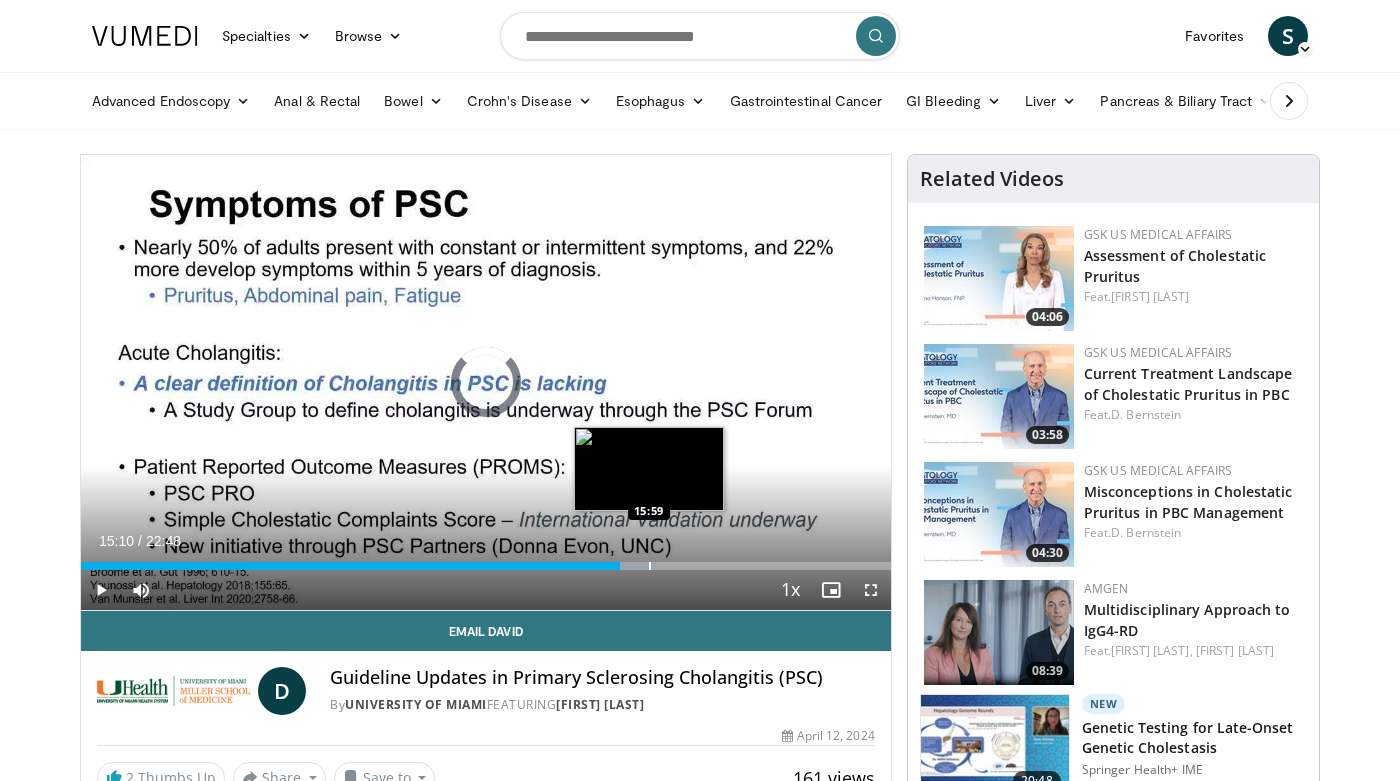 click at bounding box center [650, 566] 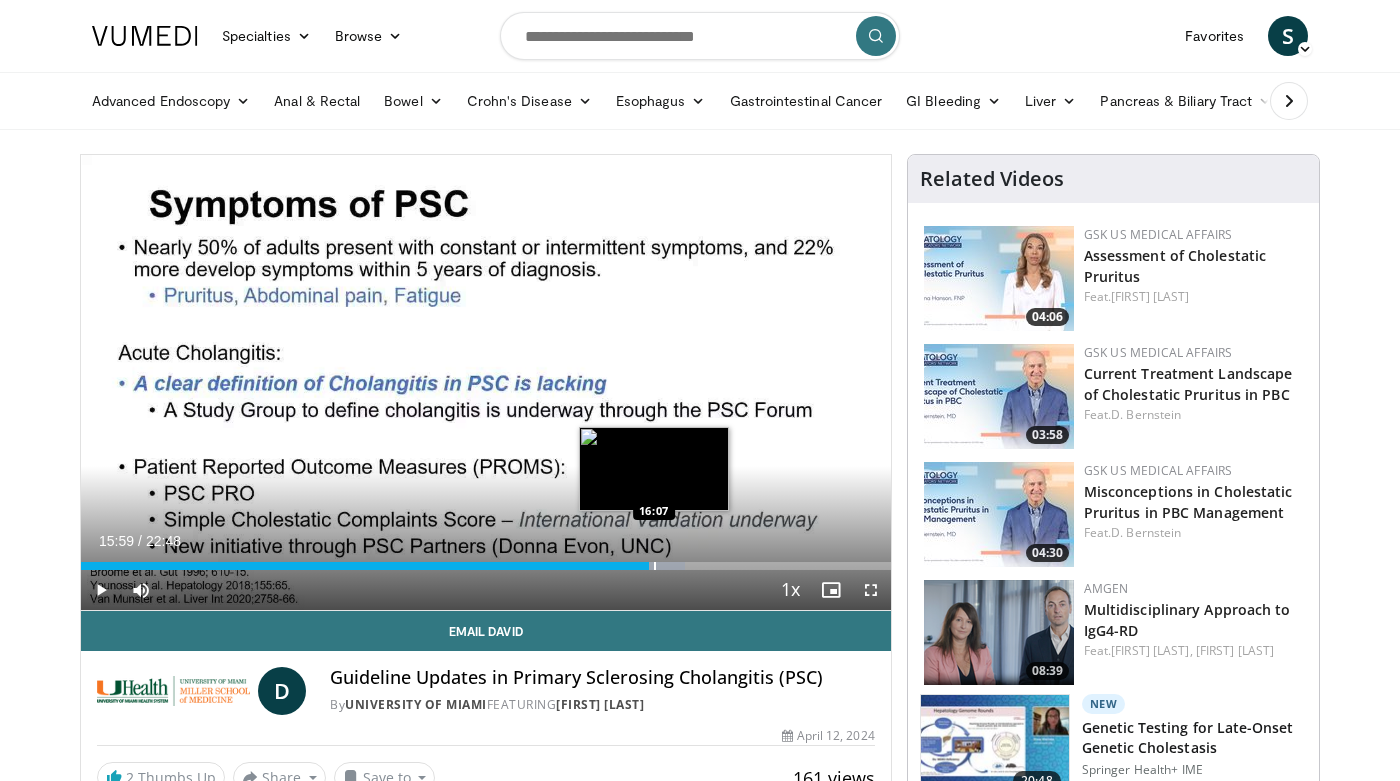 click at bounding box center [655, 566] 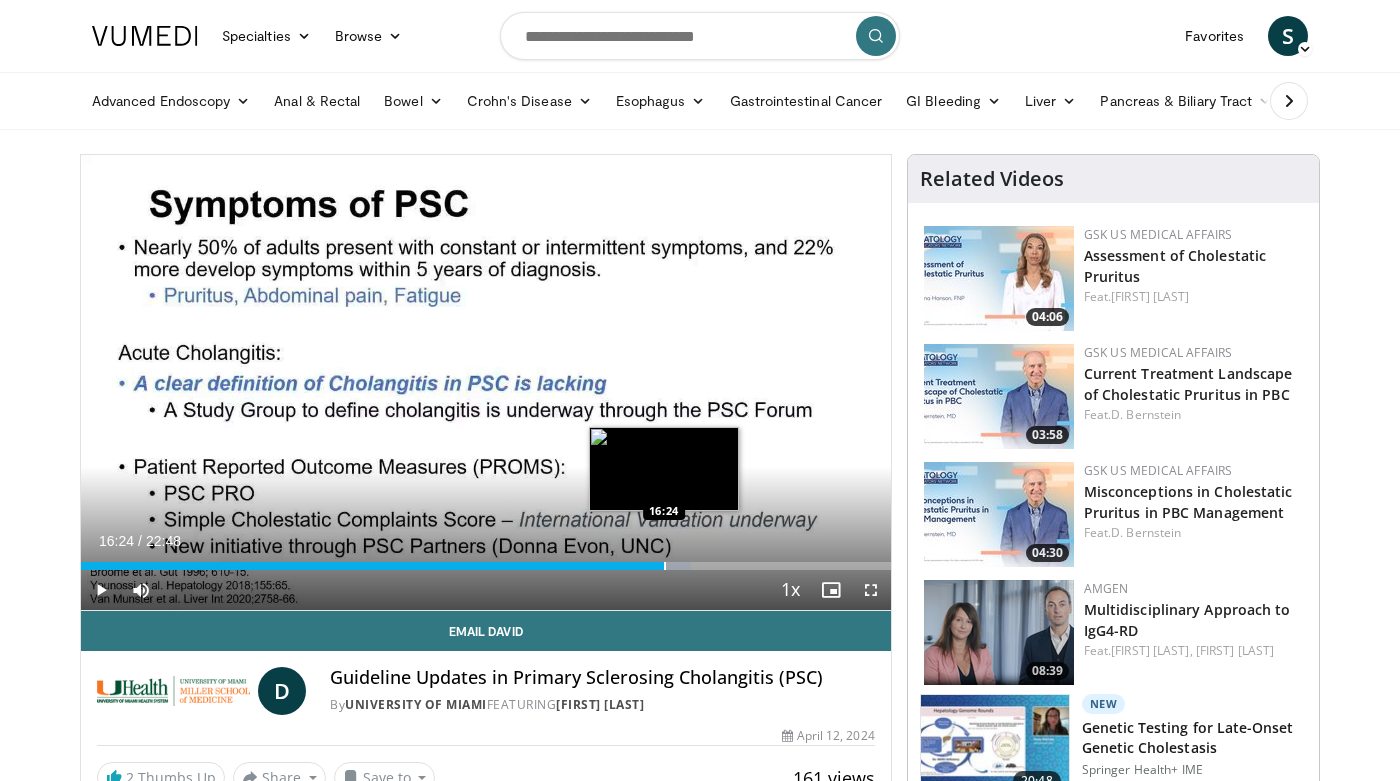 click at bounding box center [665, 566] 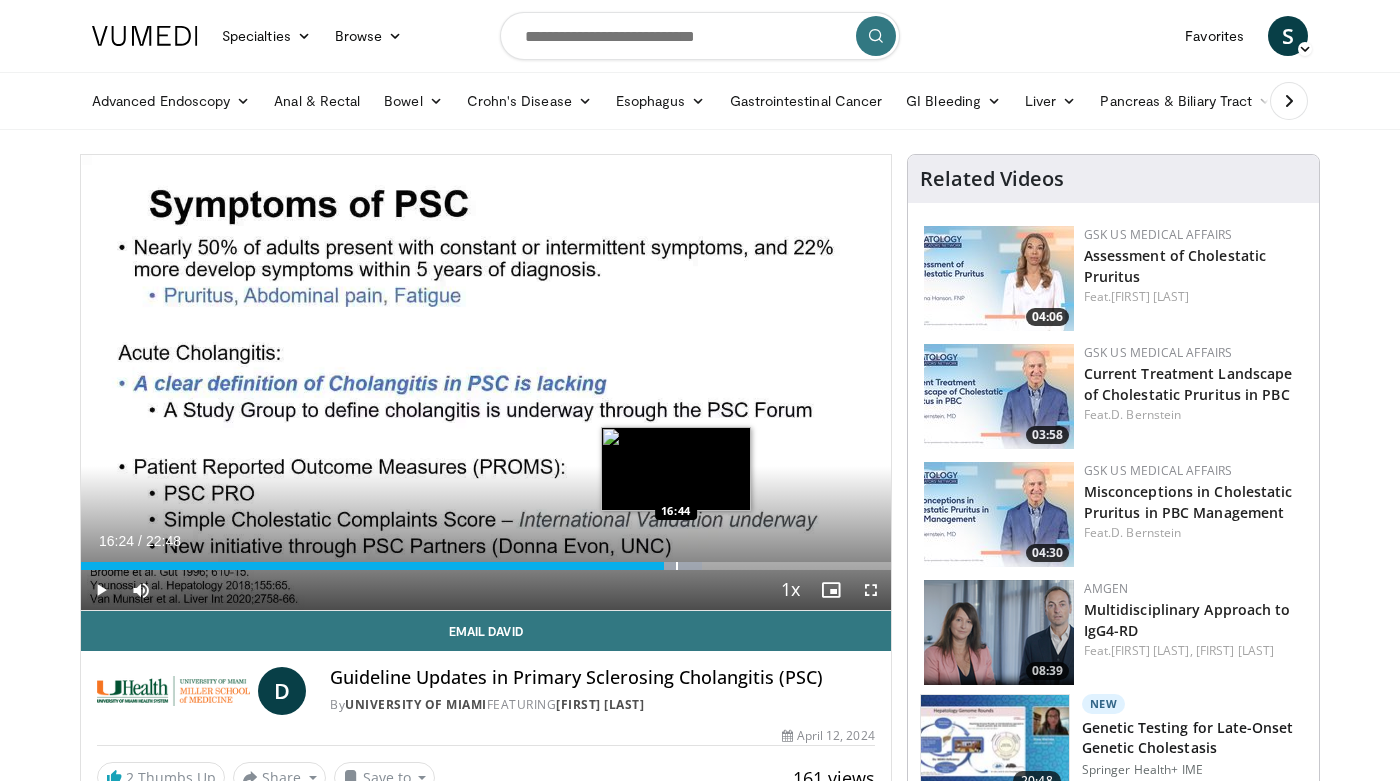 click at bounding box center (677, 566) 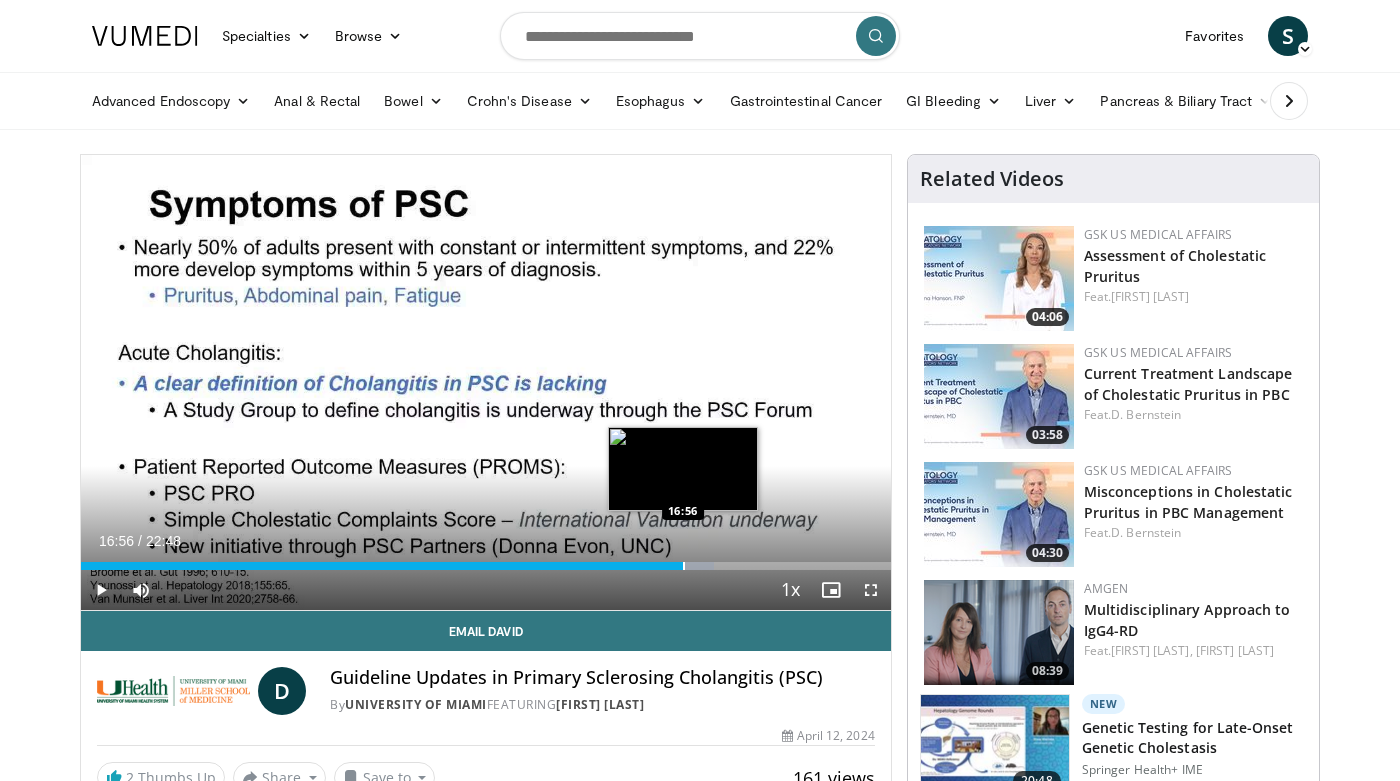 click at bounding box center [684, 566] 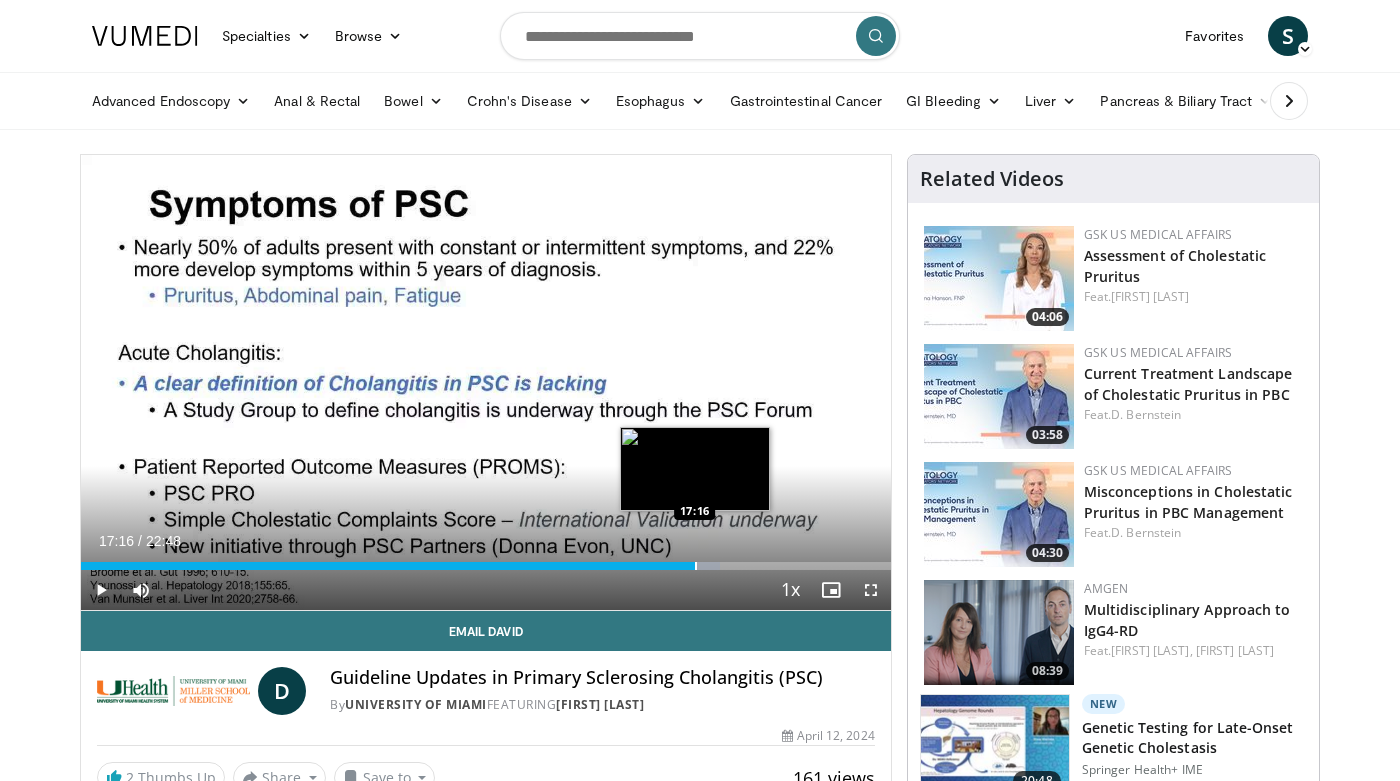 click at bounding box center (696, 566) 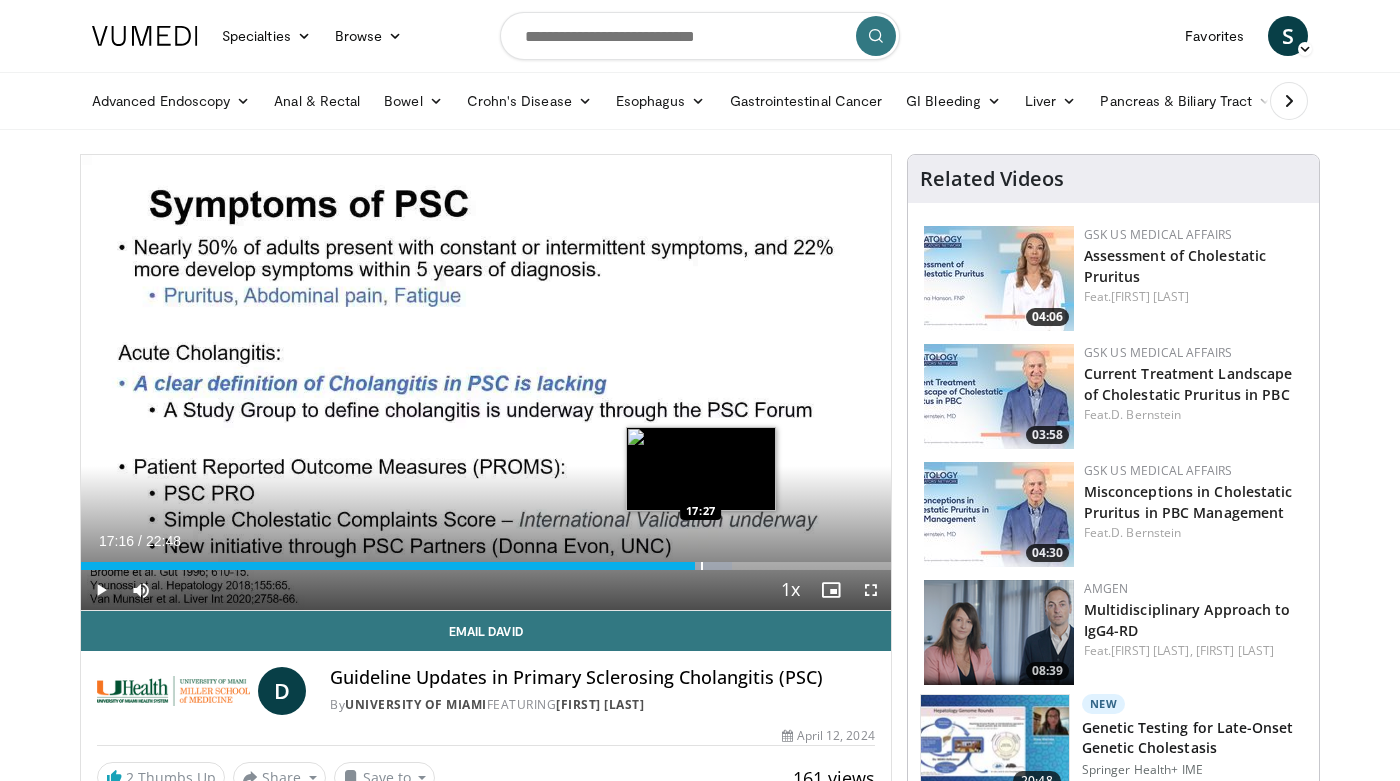 click at bounding box center [702, 566] 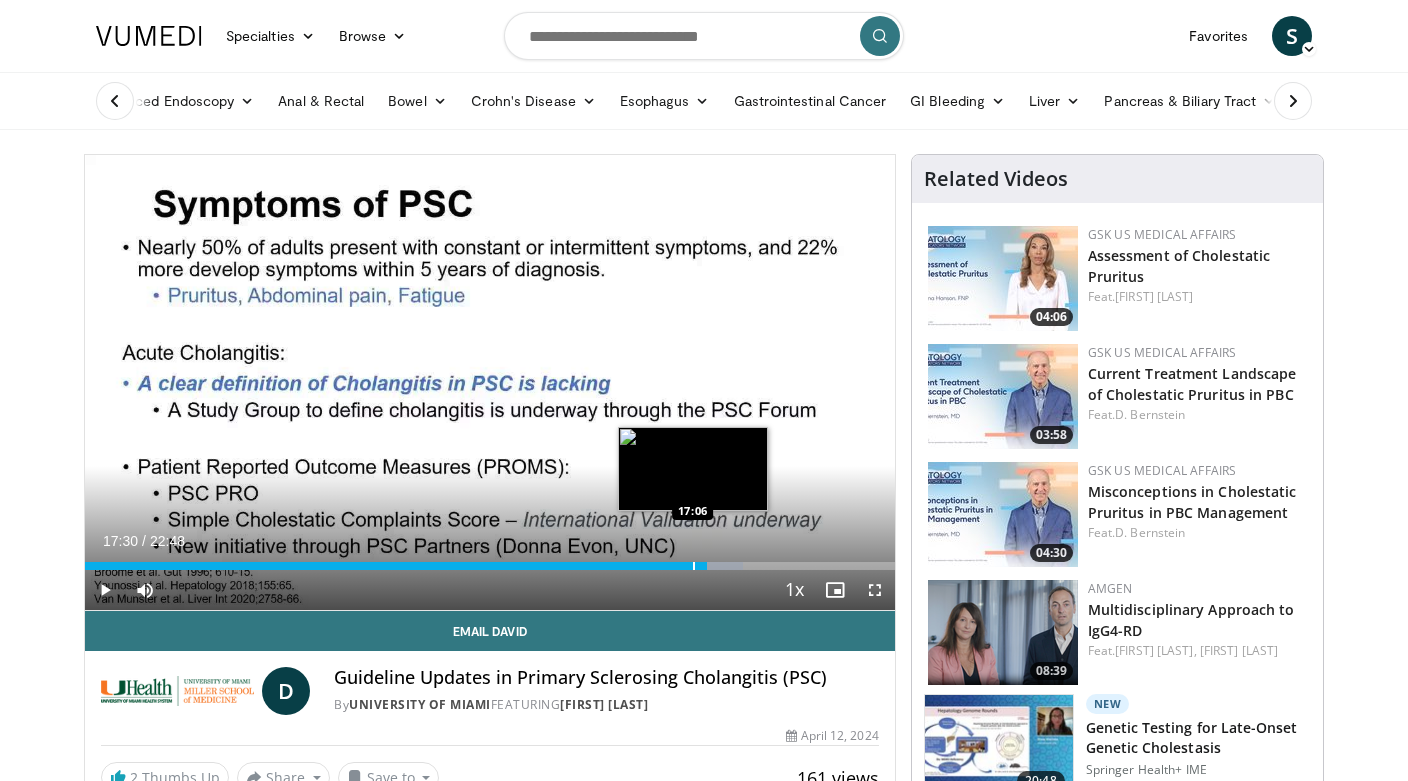 click at bounding box center [694, 566] 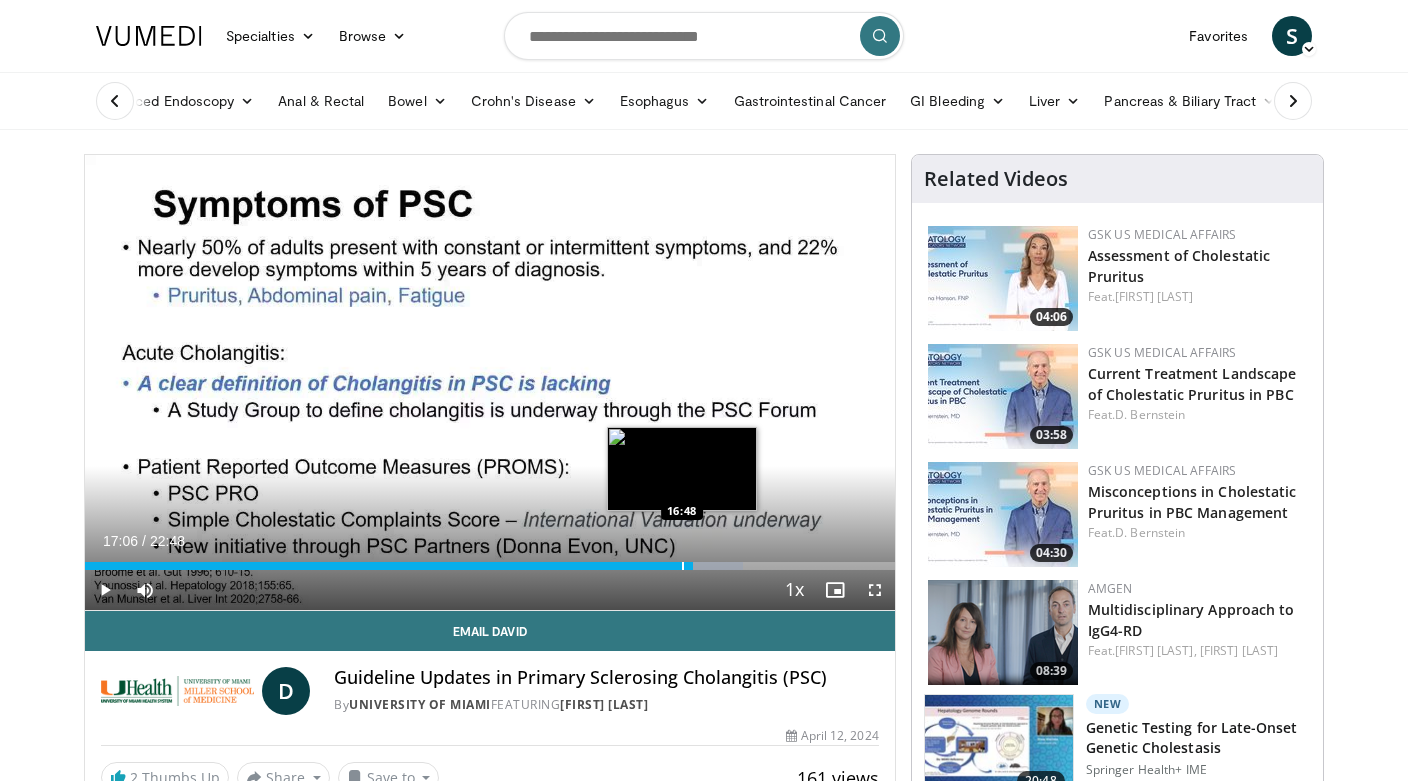 click at bounding box center (683, 566) 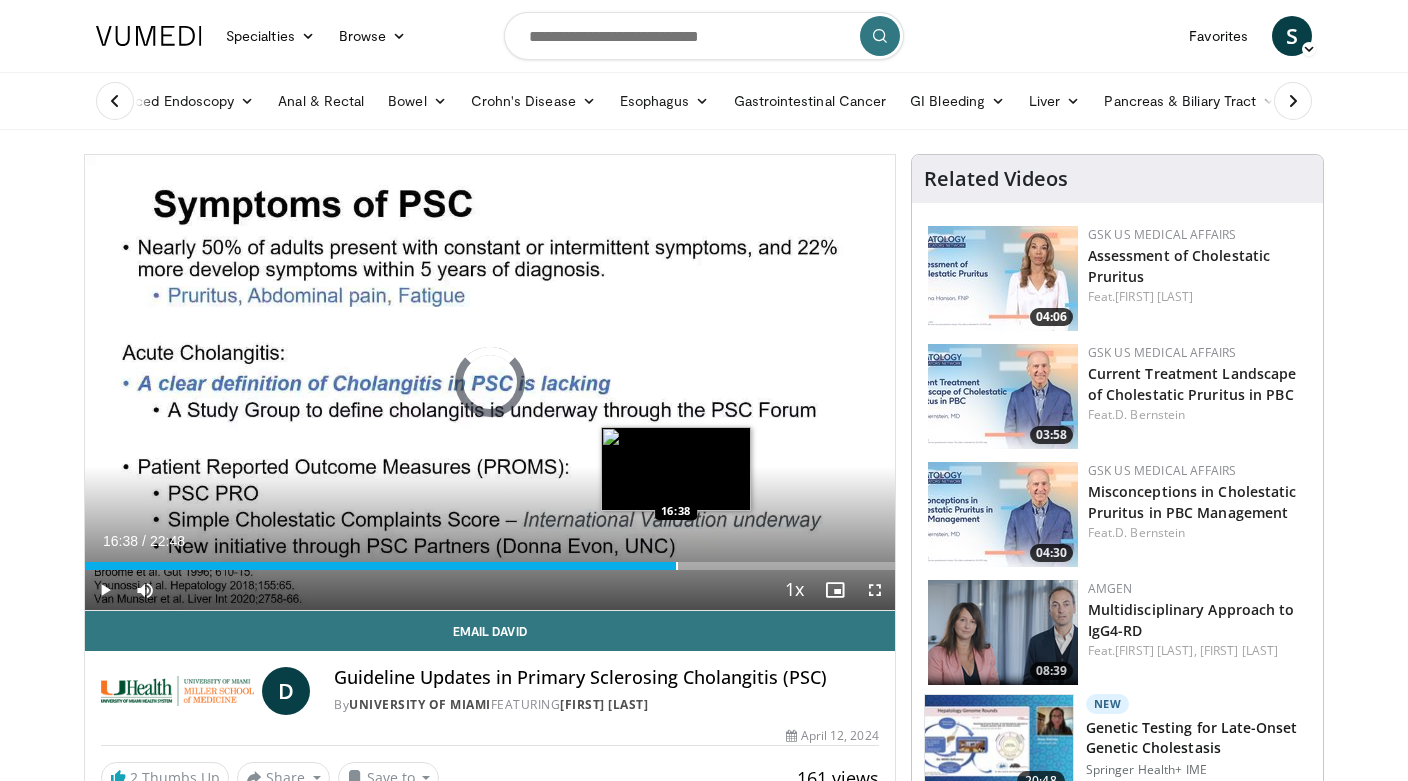 click at bounding box center [677, 566] 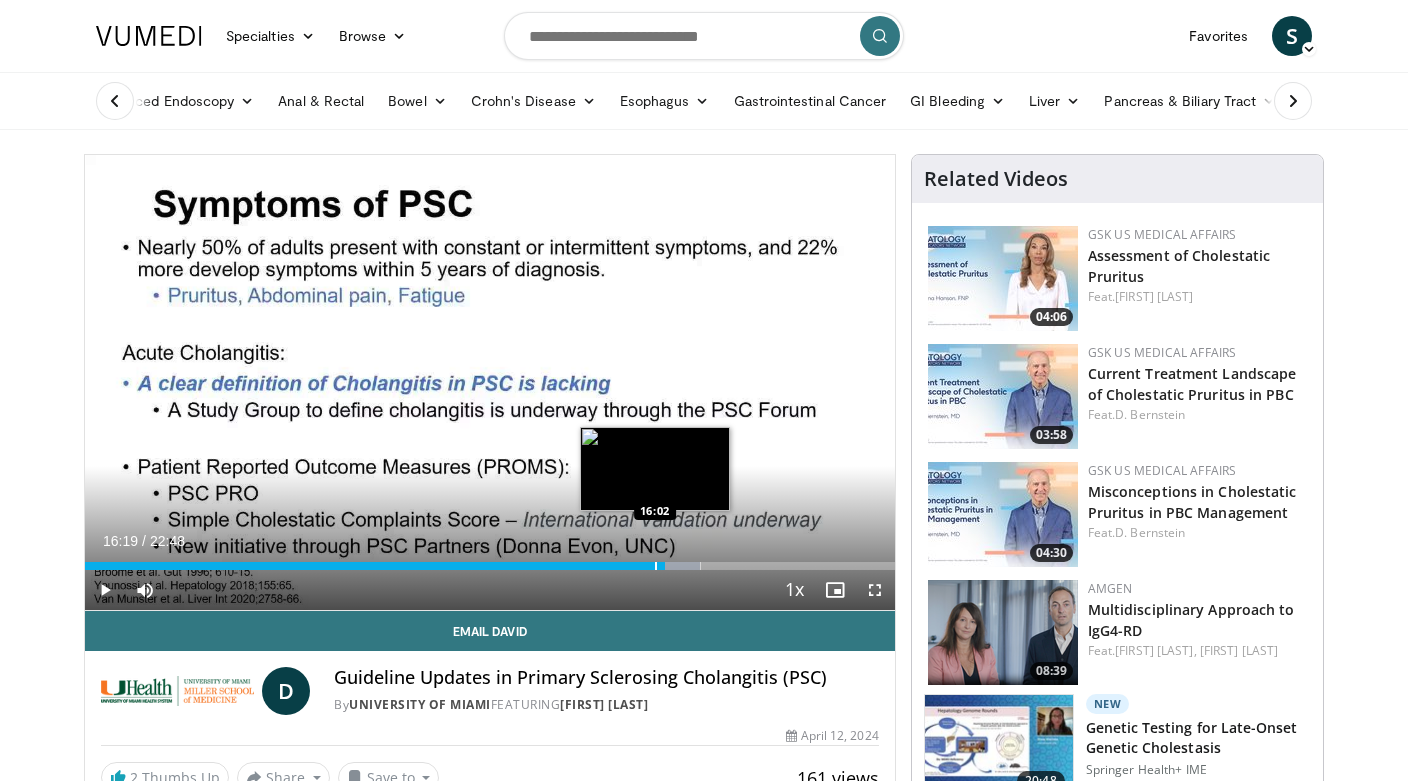 click at bounding box center (656, 566) 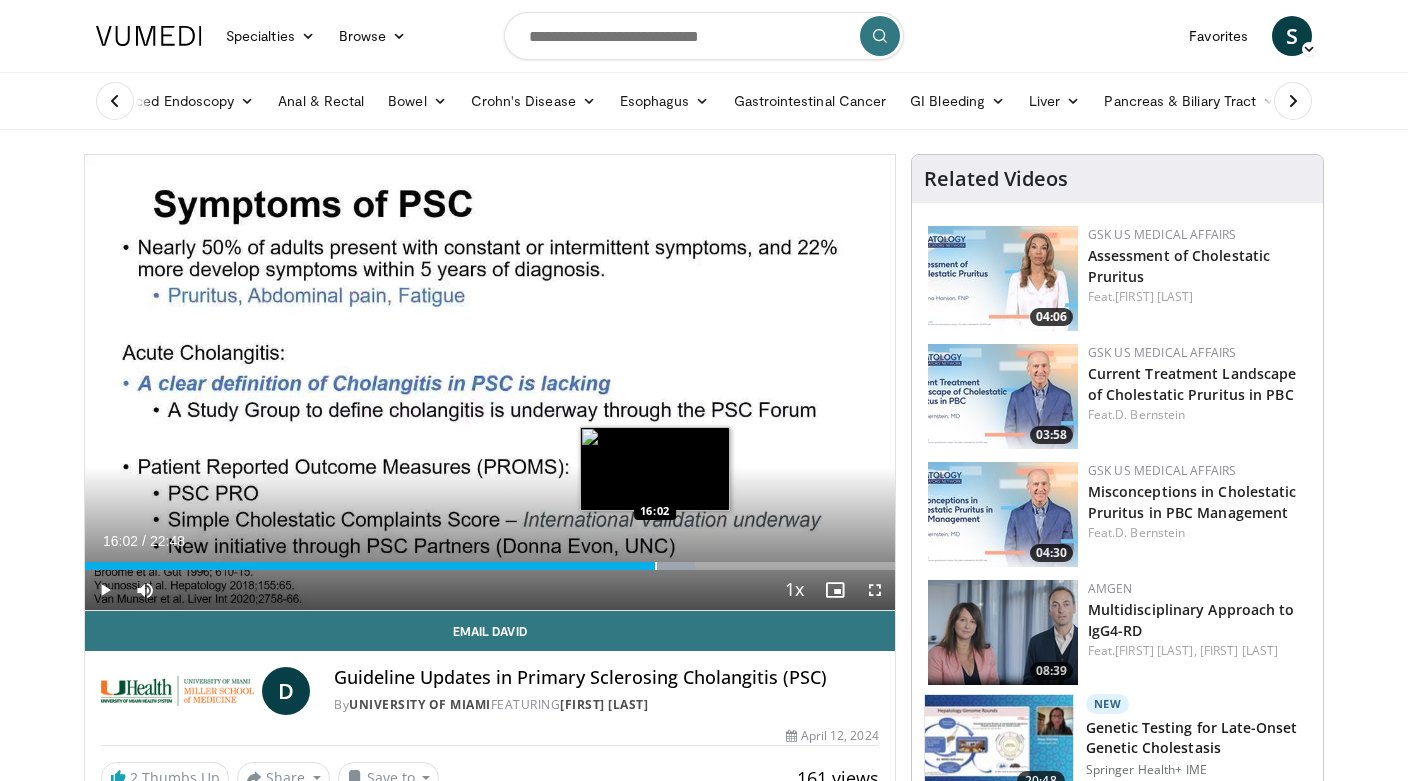 click at bounding box center (656, 566) 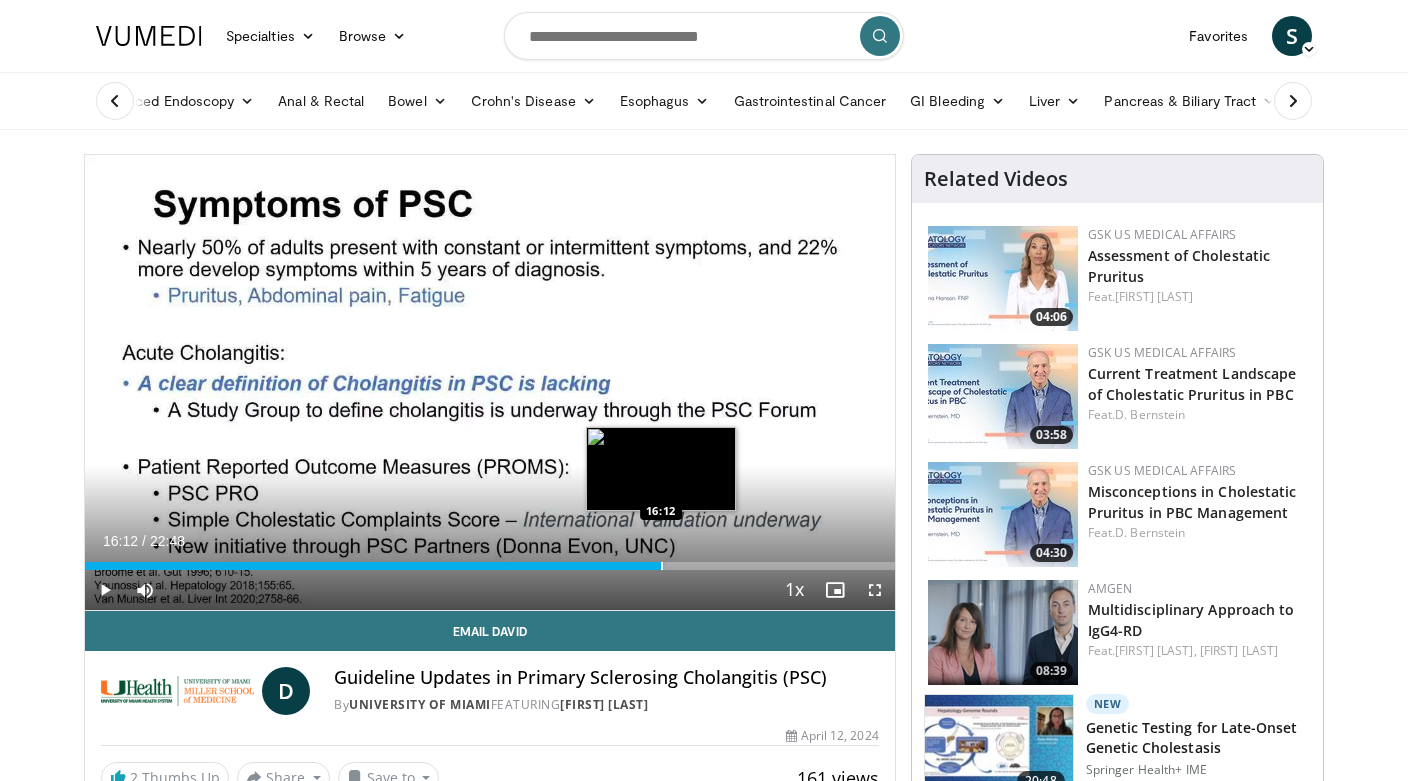 click at bounding box center [662, 566] 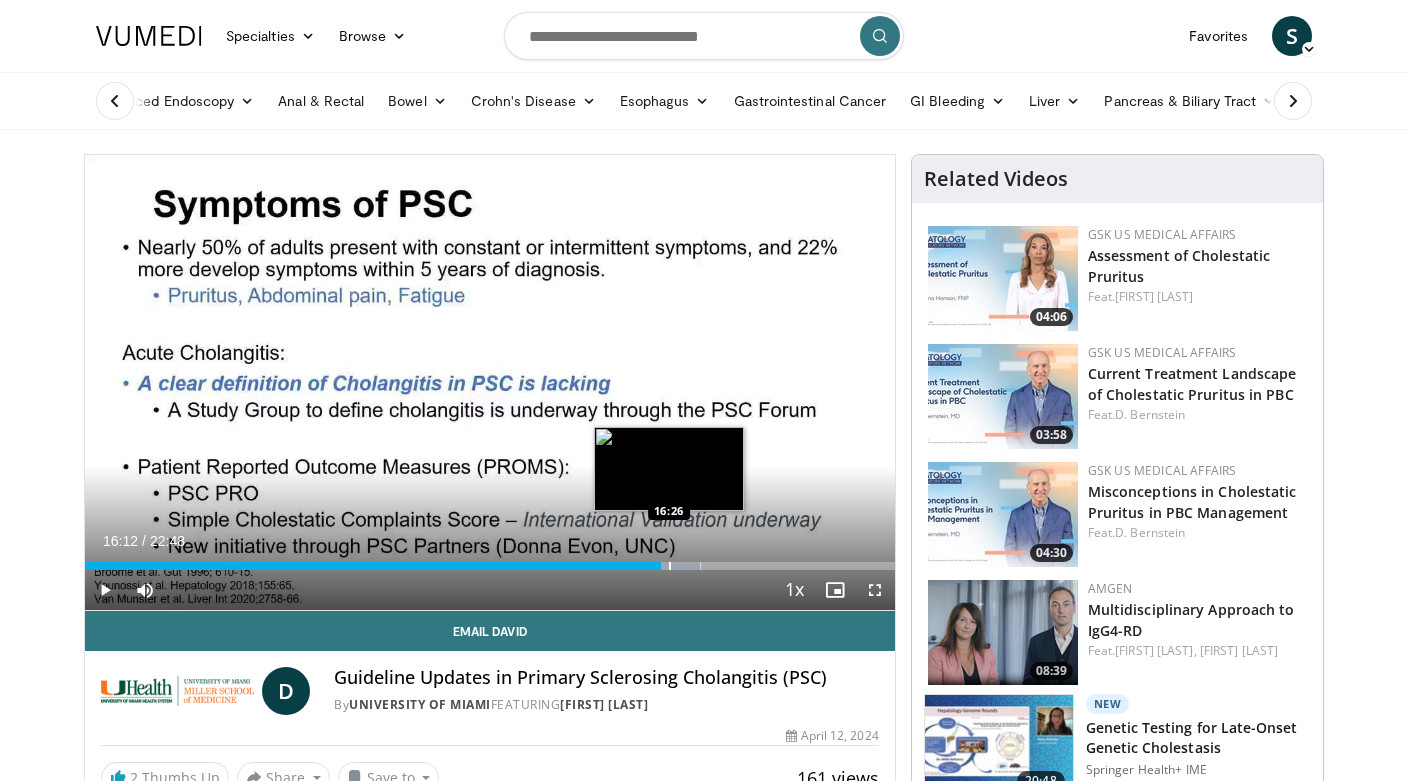 click at bounding box center (670, 566) 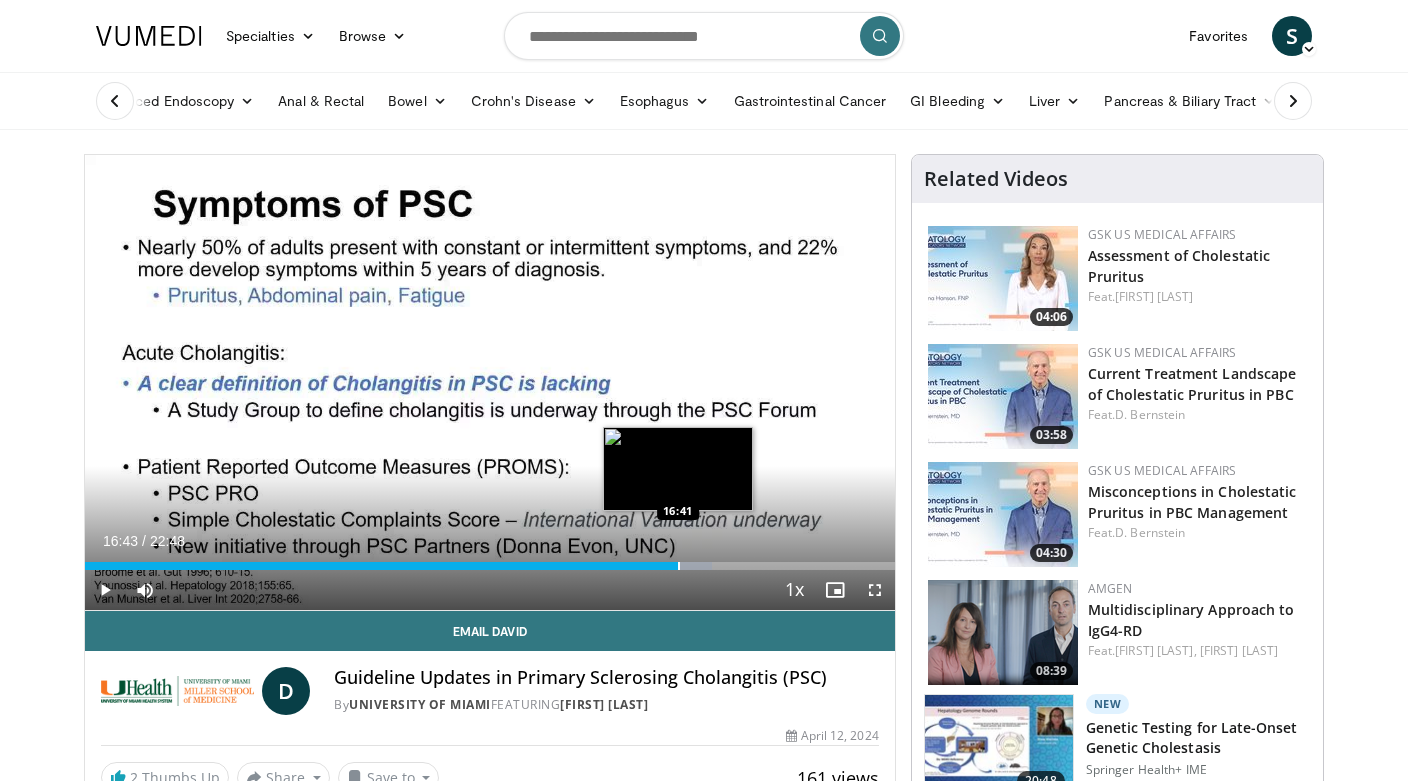 click at bounding box center [679, 566] 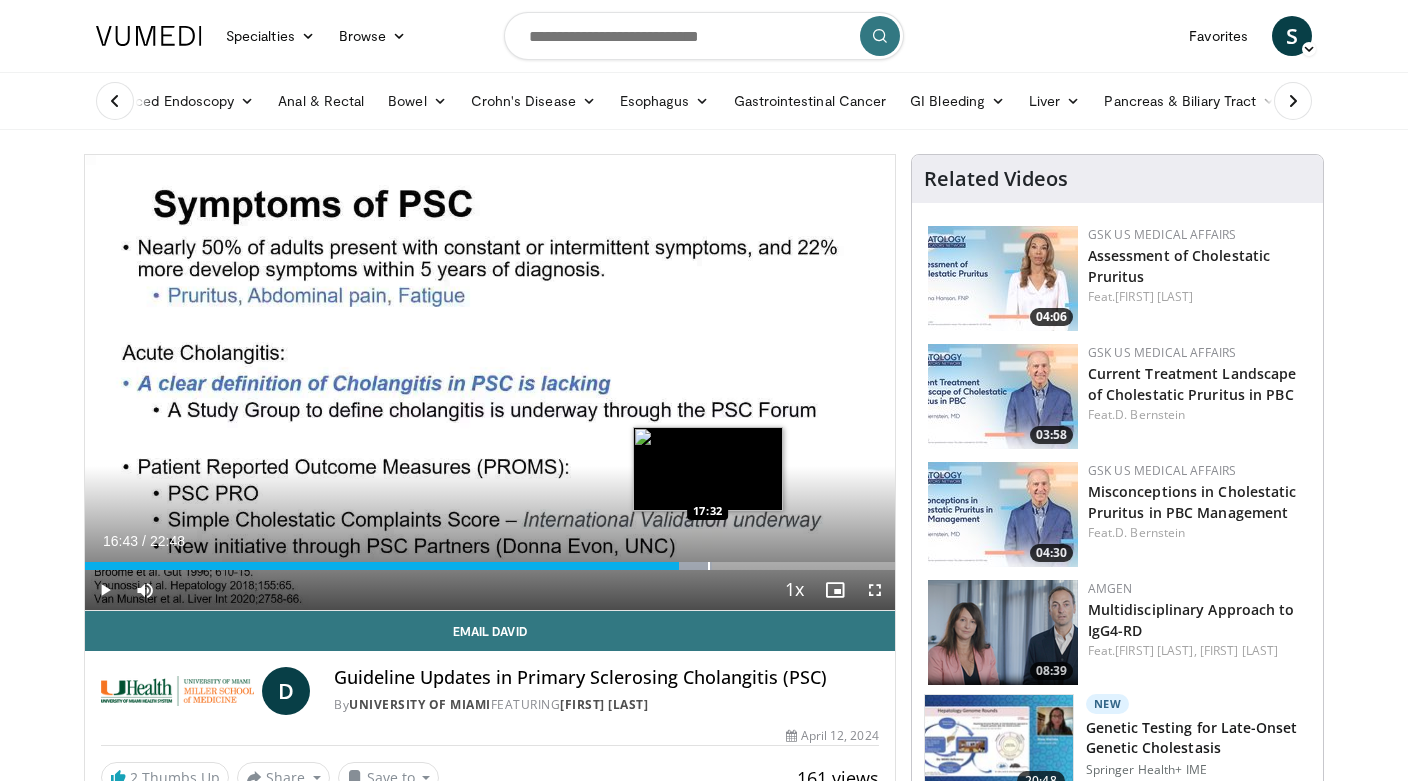 click at bounding box center (709, 566) 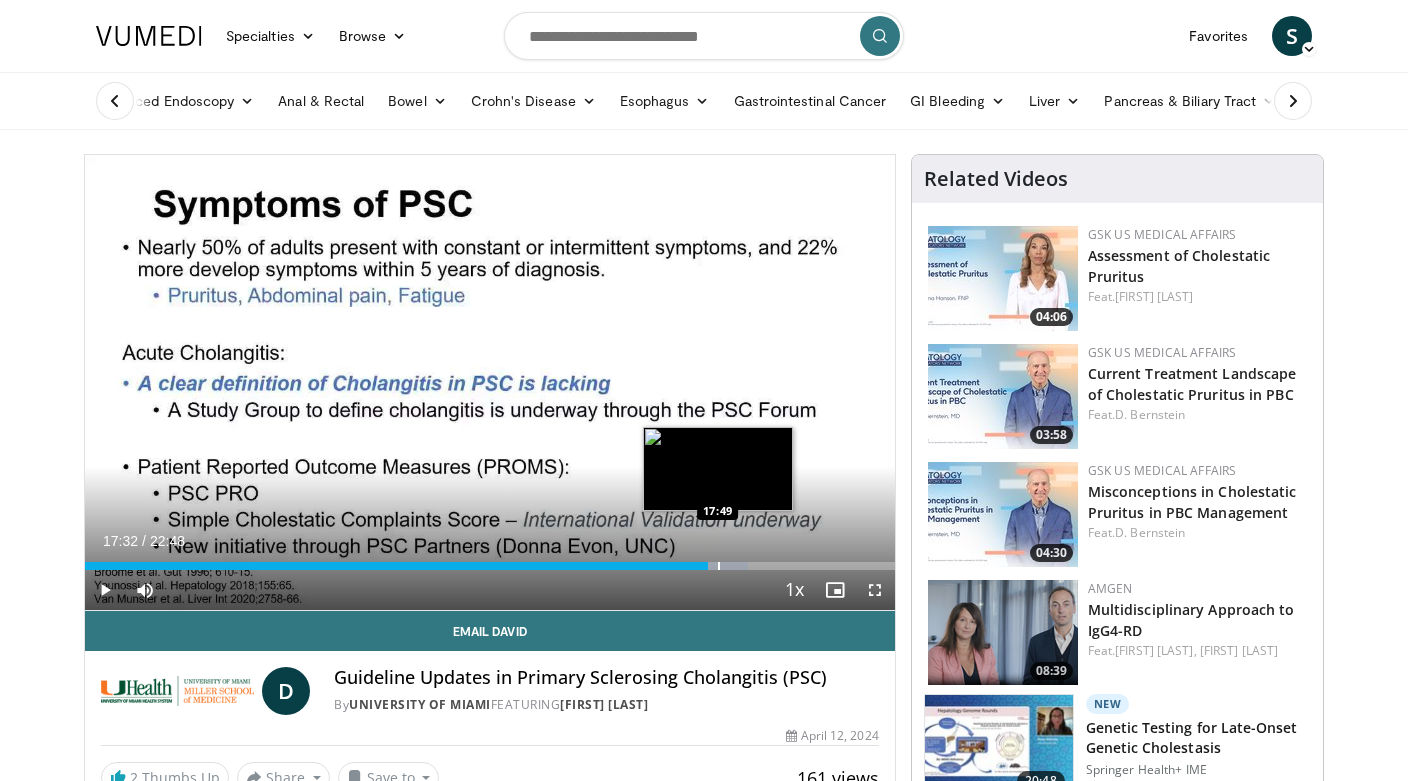 click at bounding box center [719, 566] 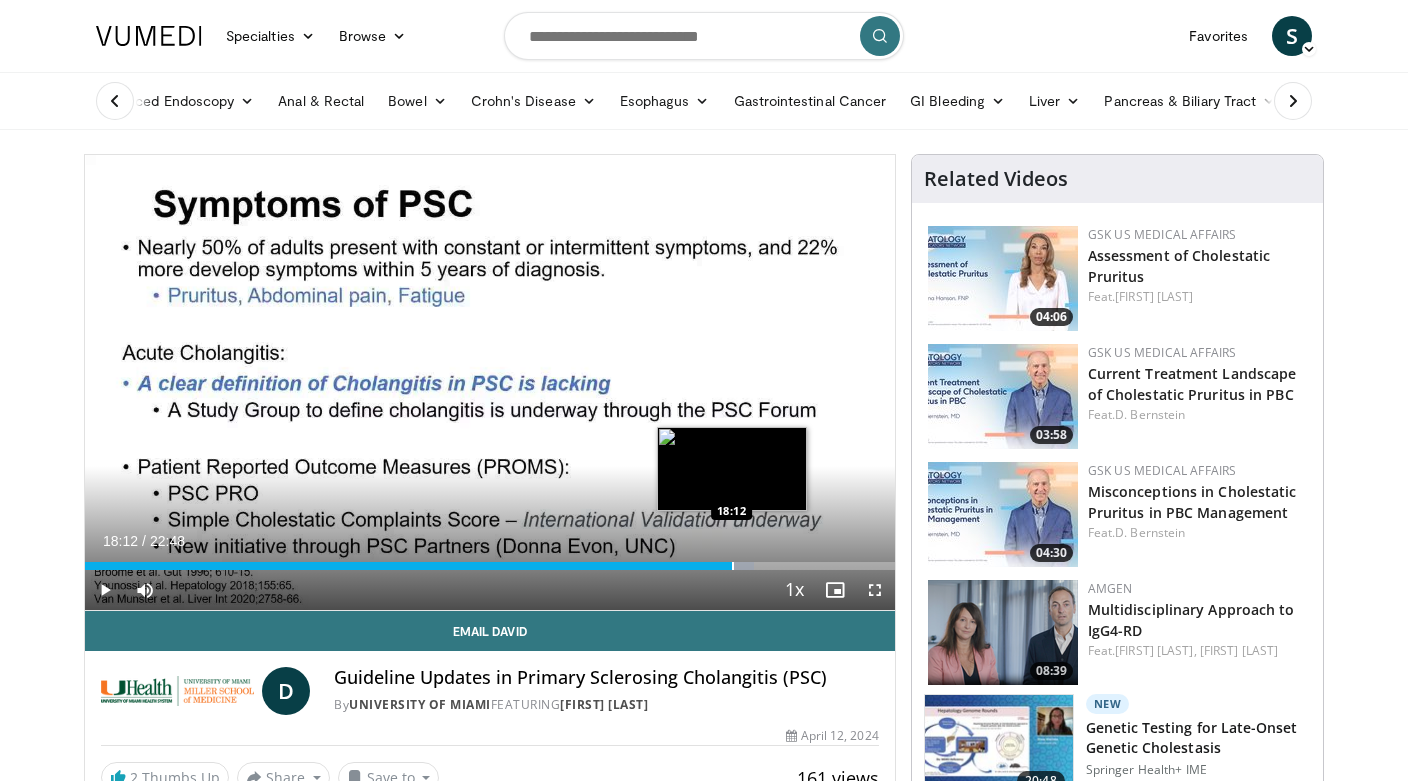 click at bounding box center (733, 566) 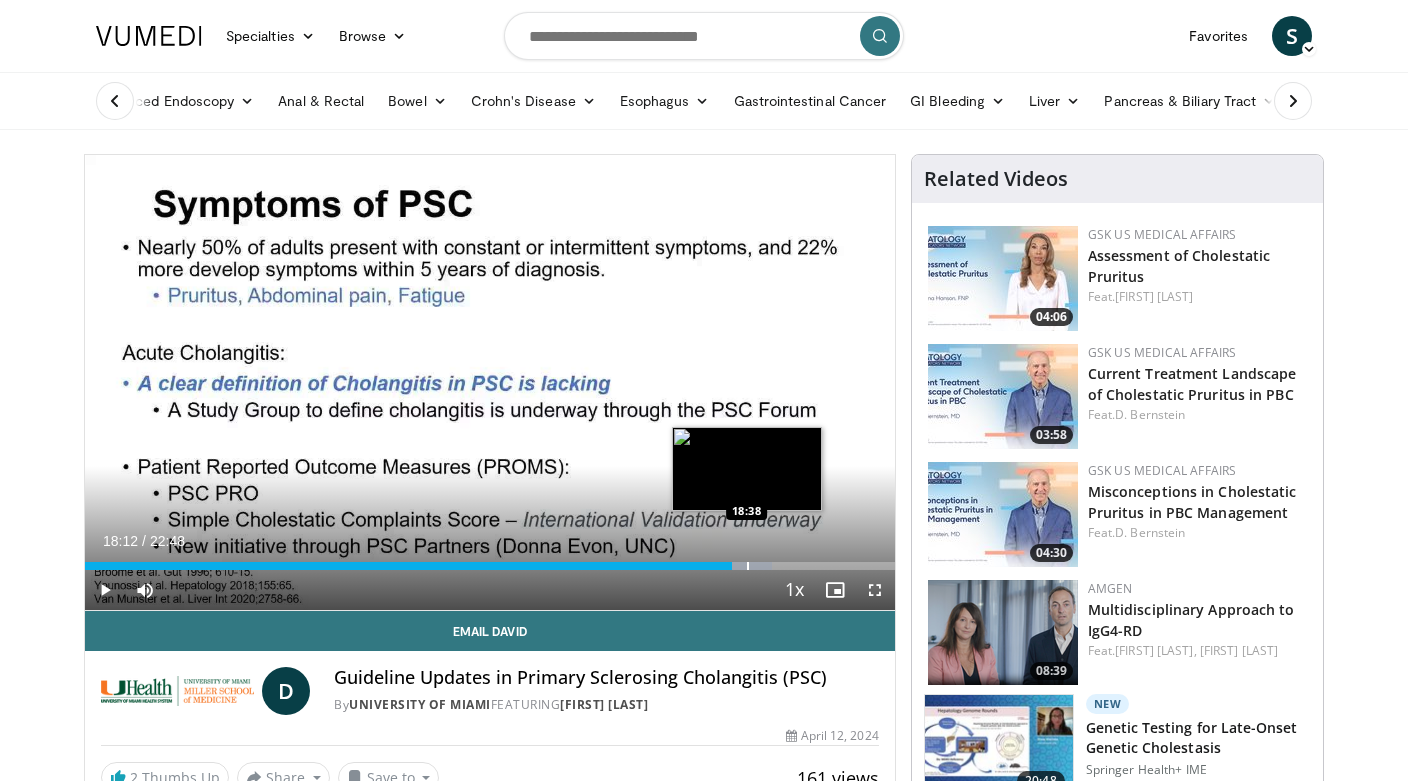 click at bounding box center (748, 566) 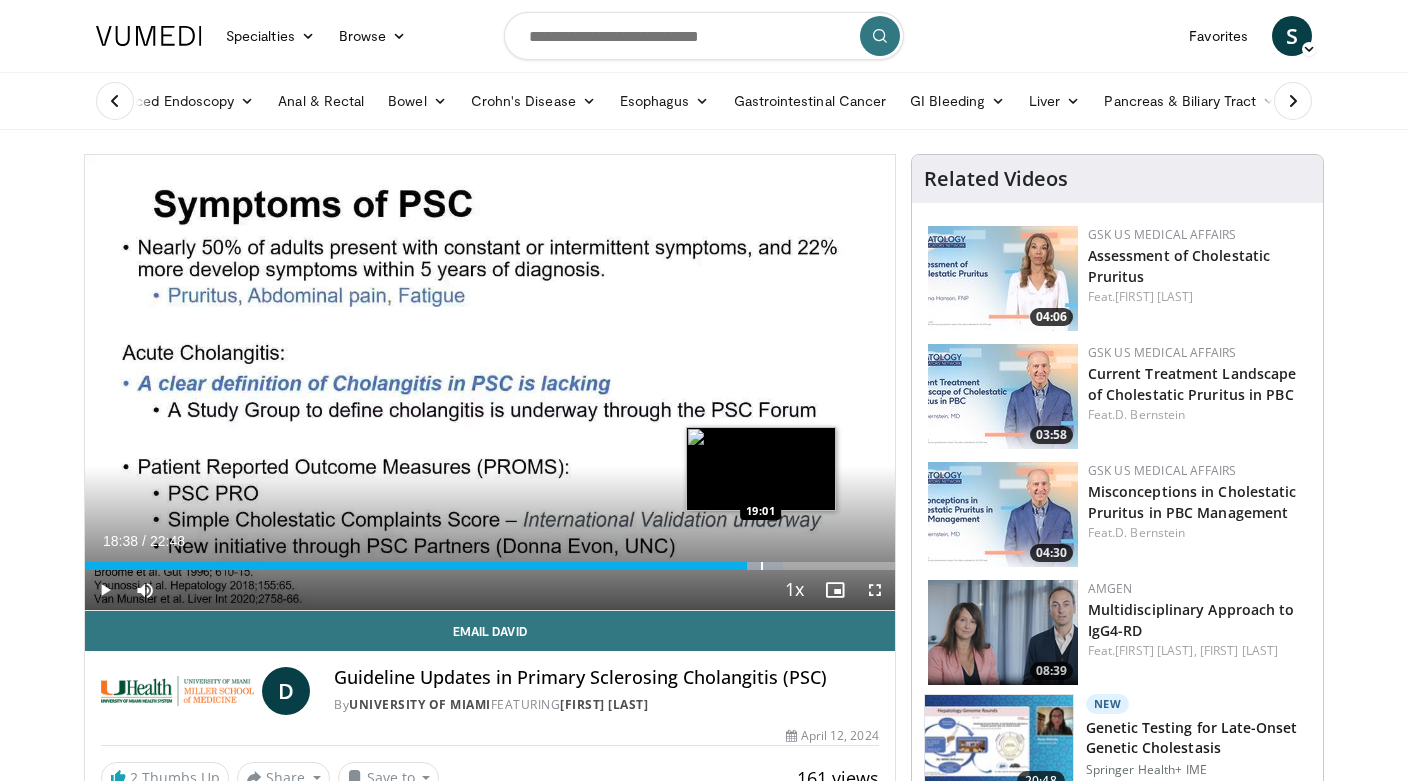 click at bounding box center [762, 566] 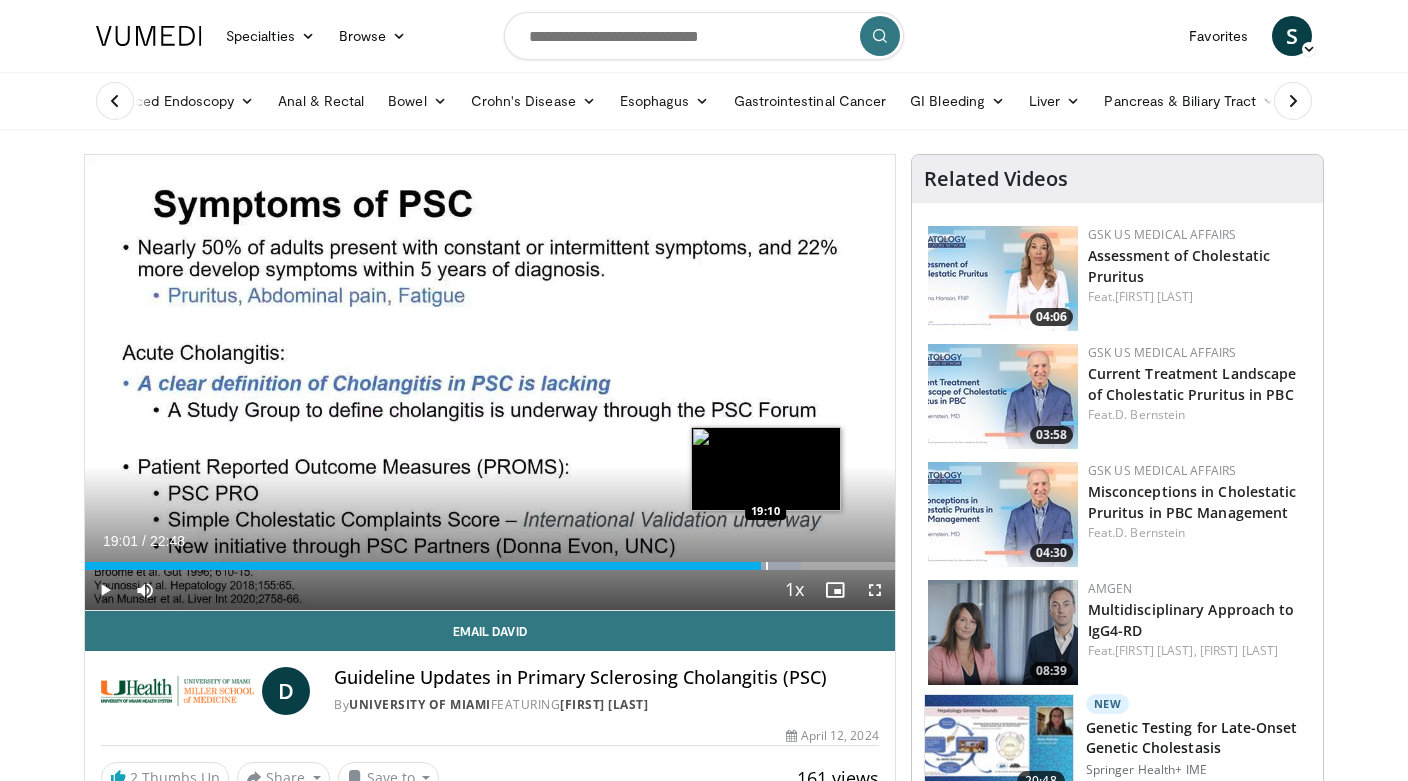 click at bounding box center (767, 566) 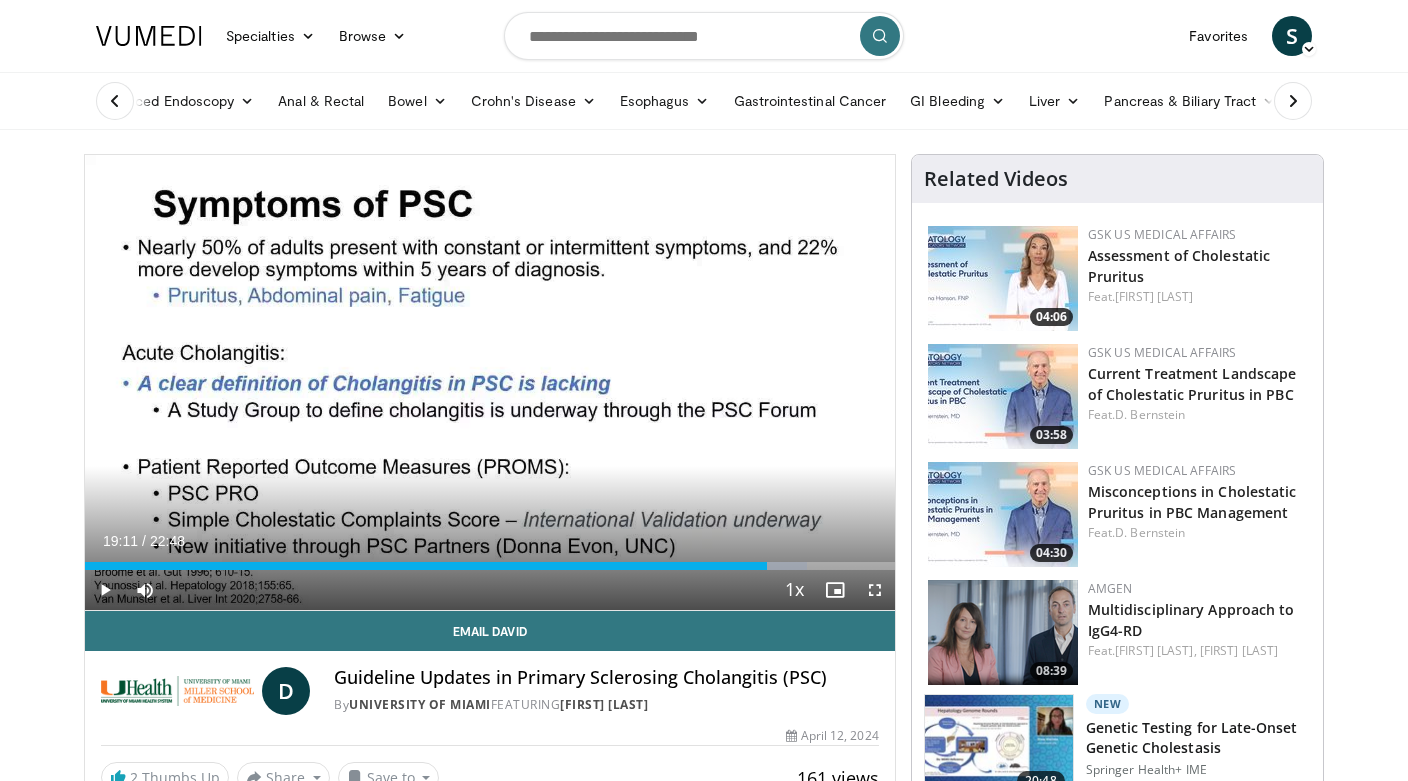click at bounding box center [778, 566] 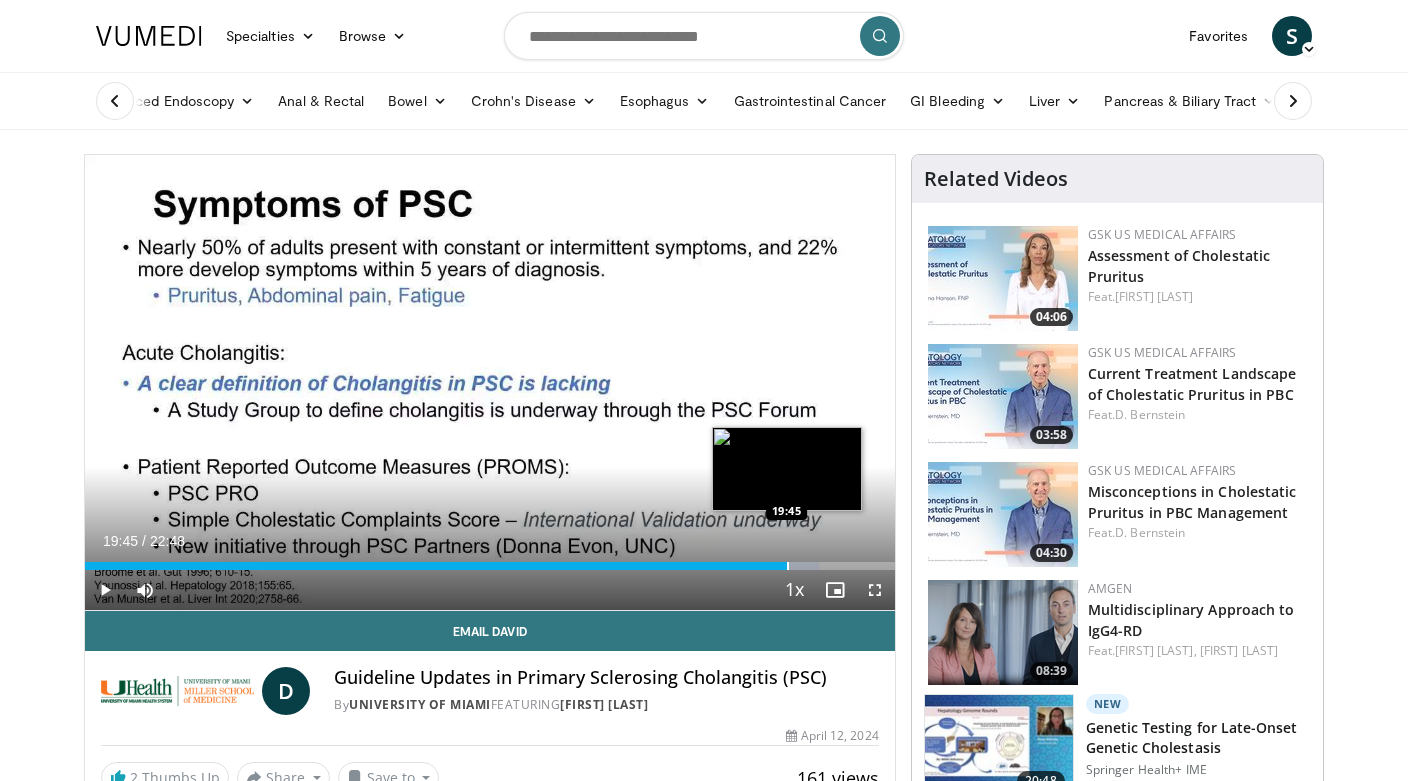click at bounding box center (788, 566) 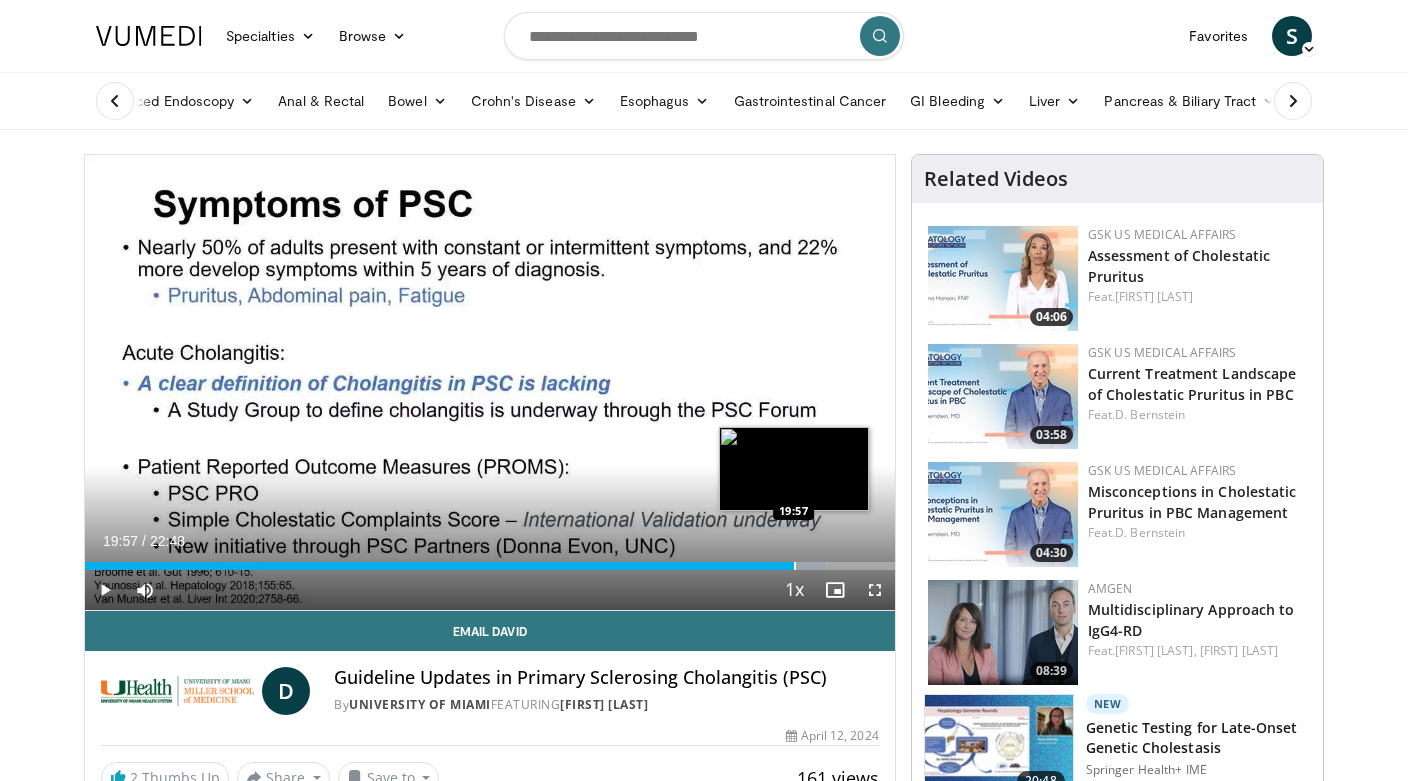 click at bounding box center [795, 566] 